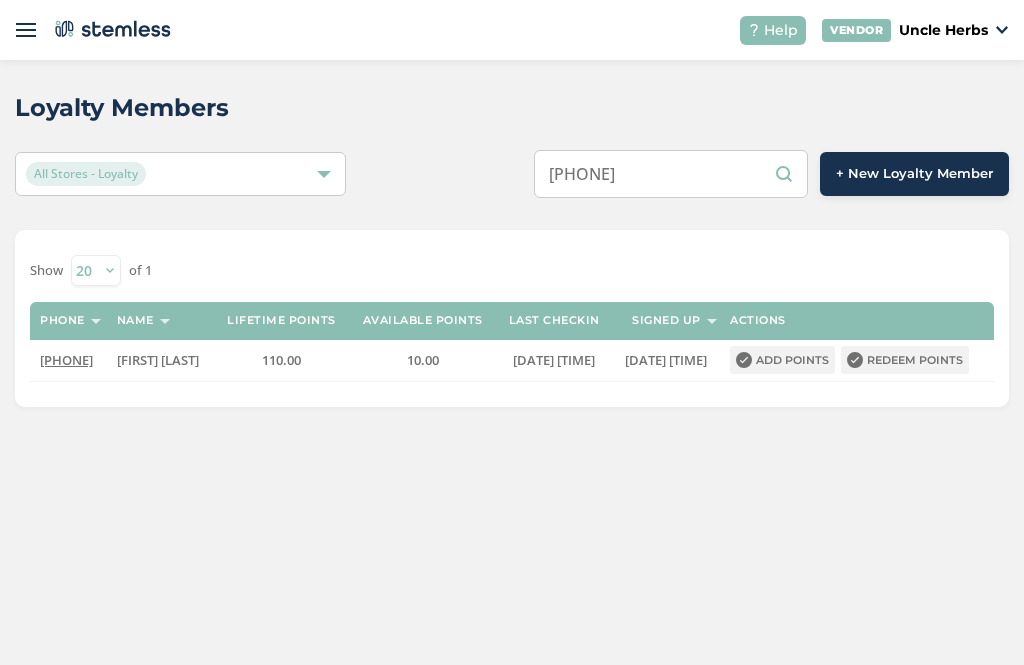 scroll, scrollTop: 0, scrollLeft: 0, axis: both 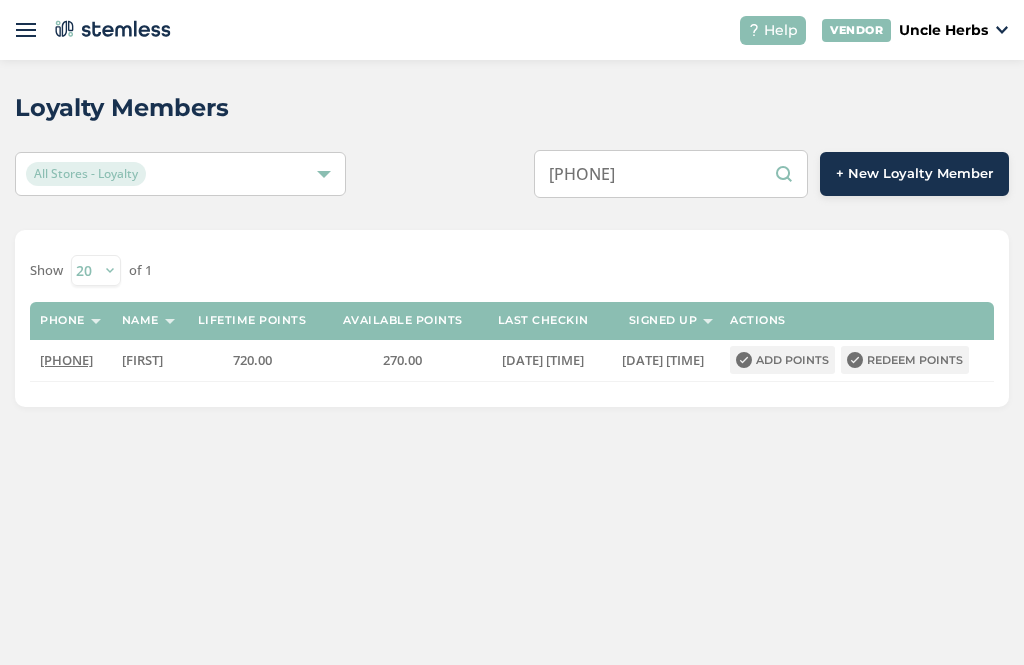 click on "[PHONE]" at bounding box center (671, 174) 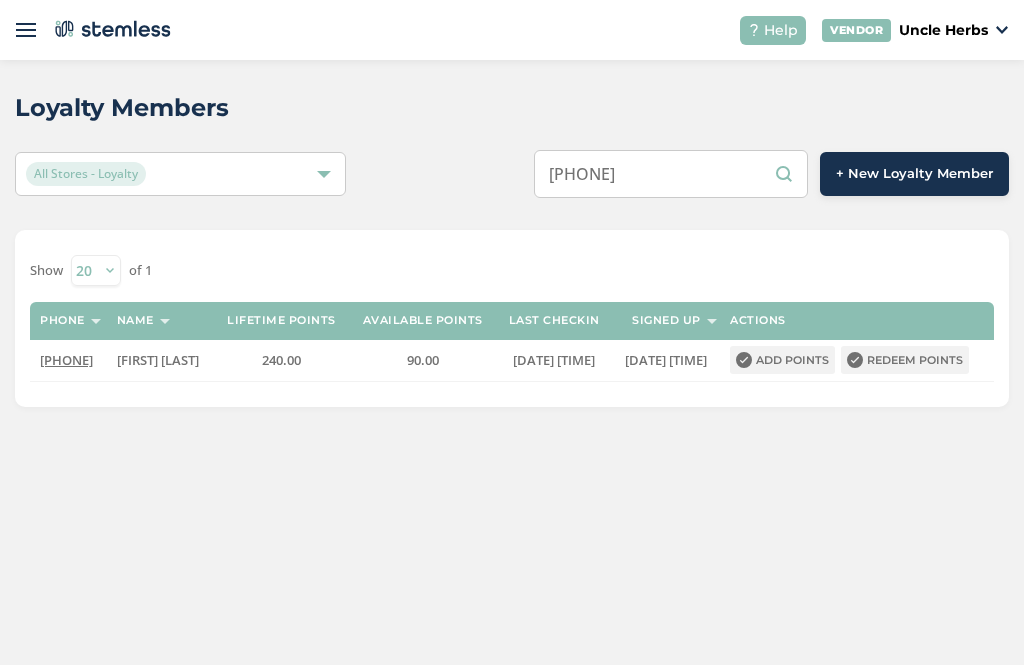 type on "[PHONE]" 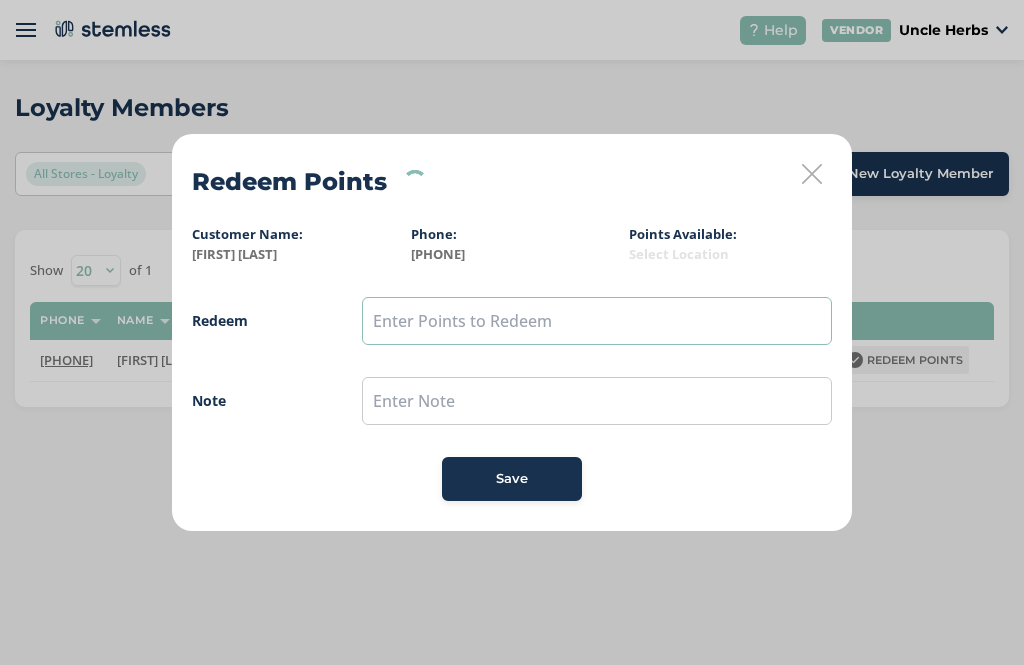 click at bounding box center [597, 321] 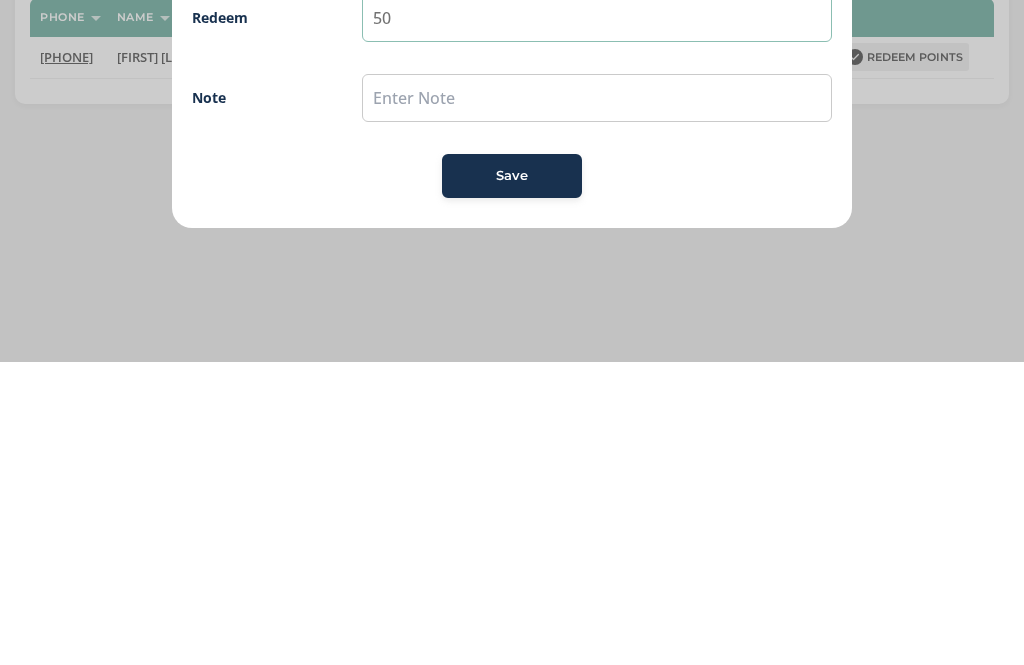 type on "50" 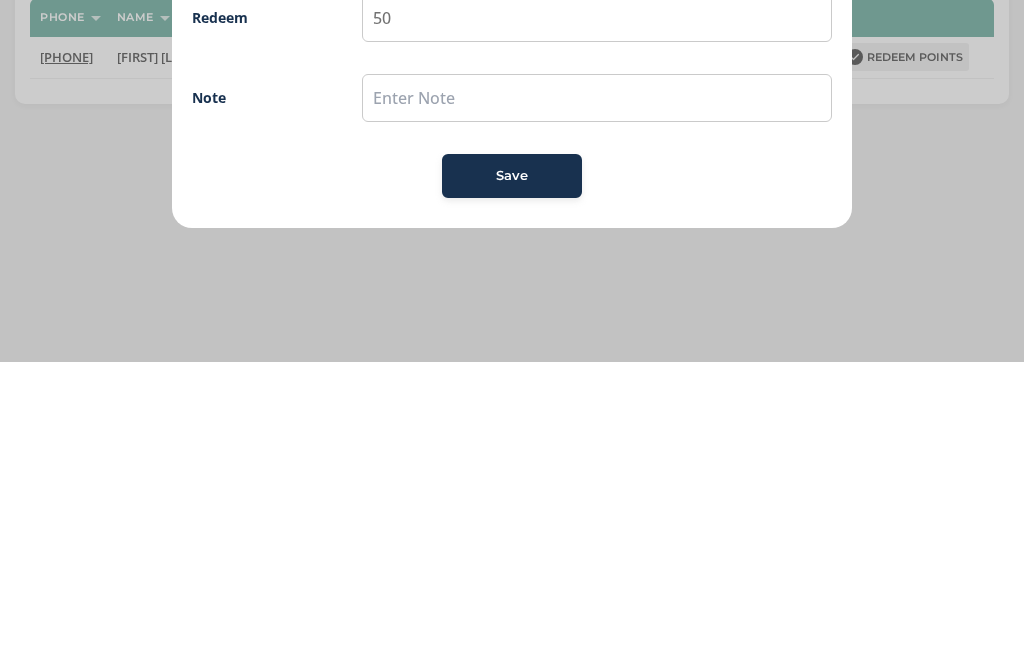 click on "Save" at bounding box center [512, 479] 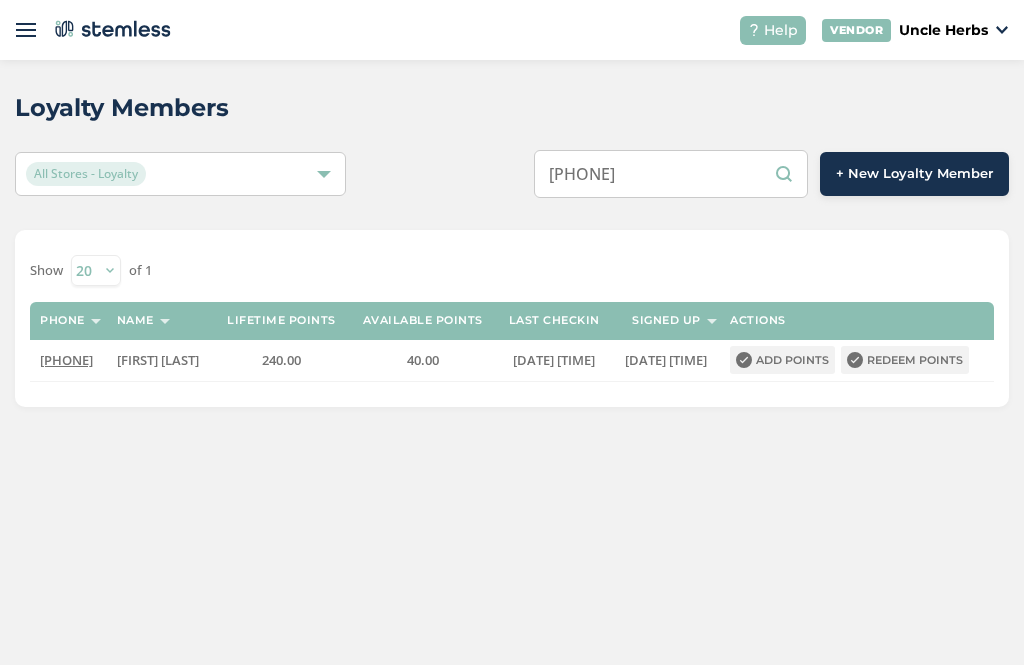 click on "[PHONE]" at bounding box center [671, 174] 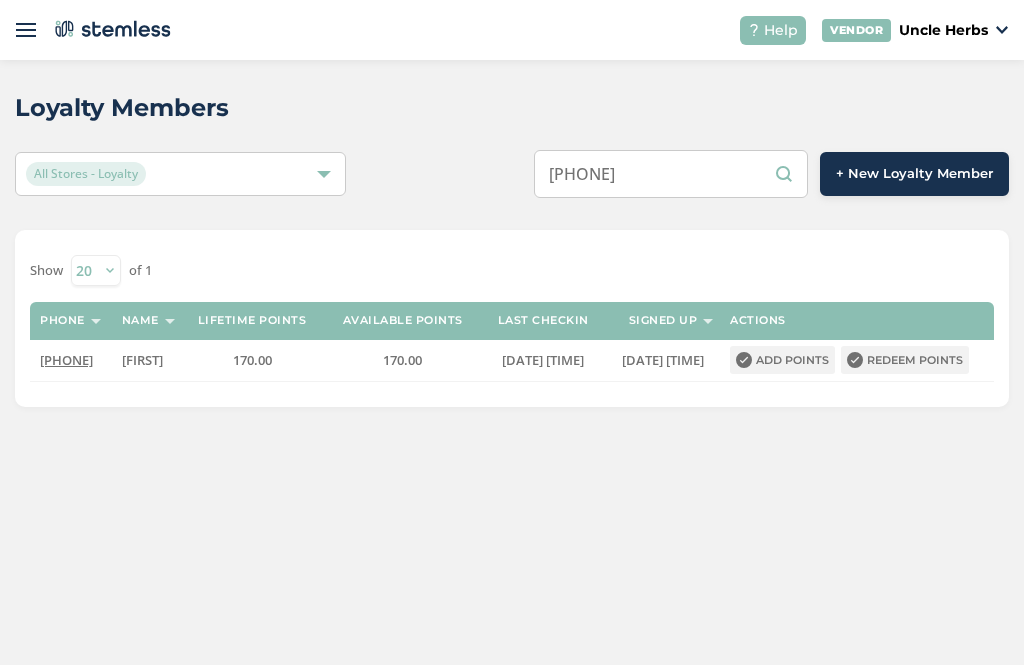 type on "[PHONE]" 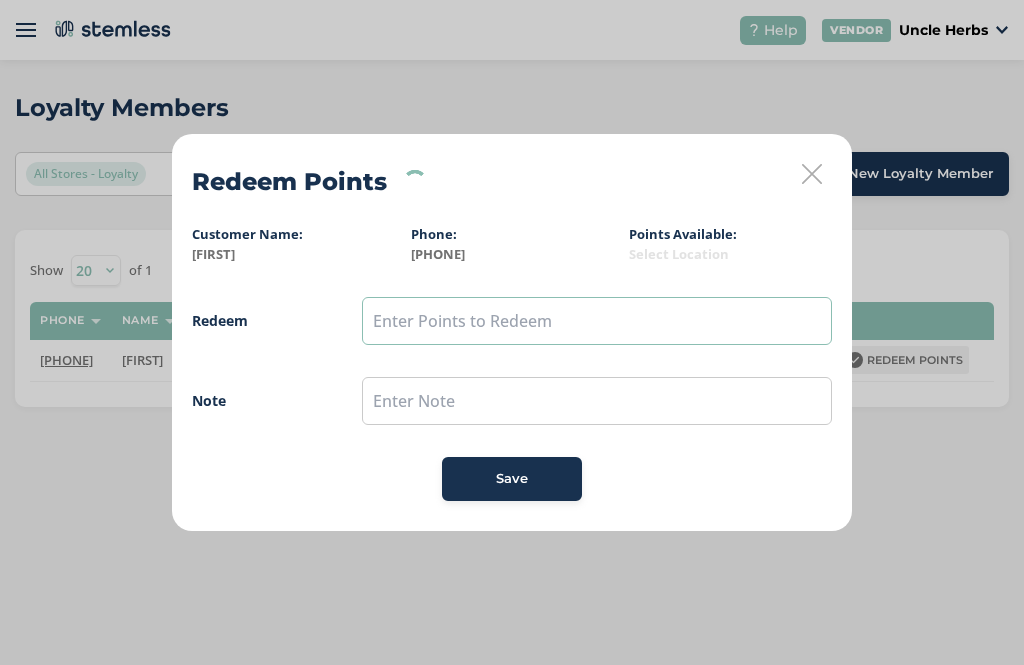 click at bounding box center [597, 321] 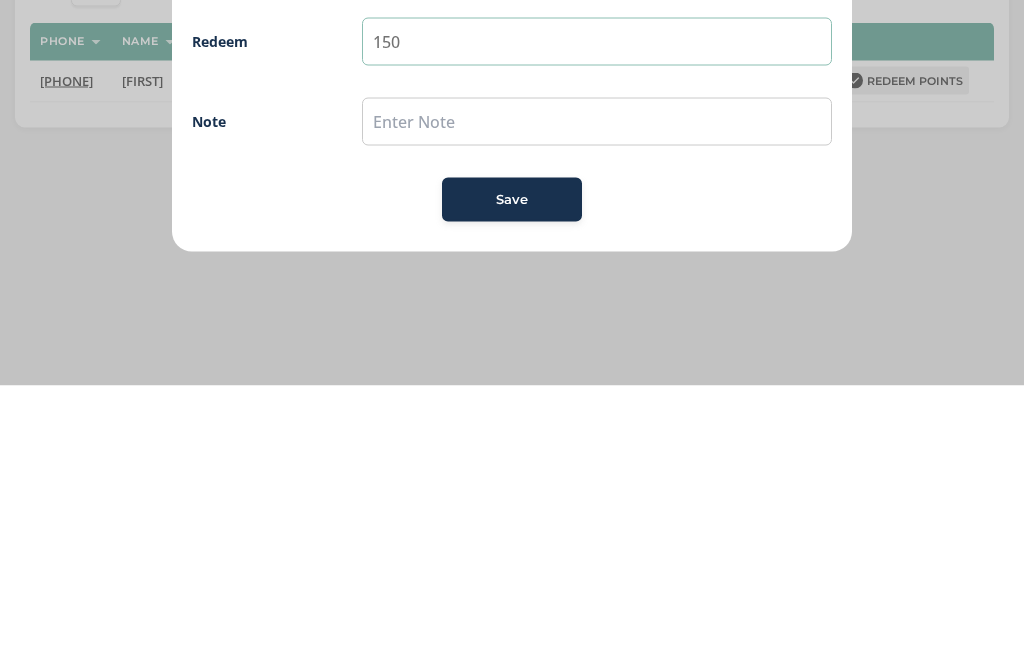 type on "150" 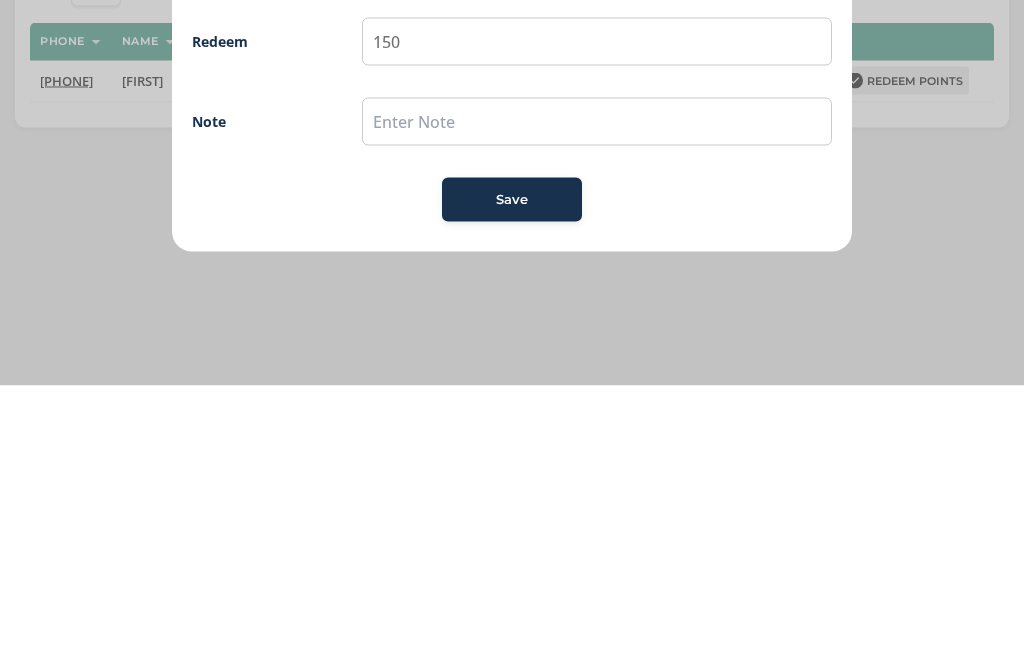 click on "Save" at bounding box center (512, 479) 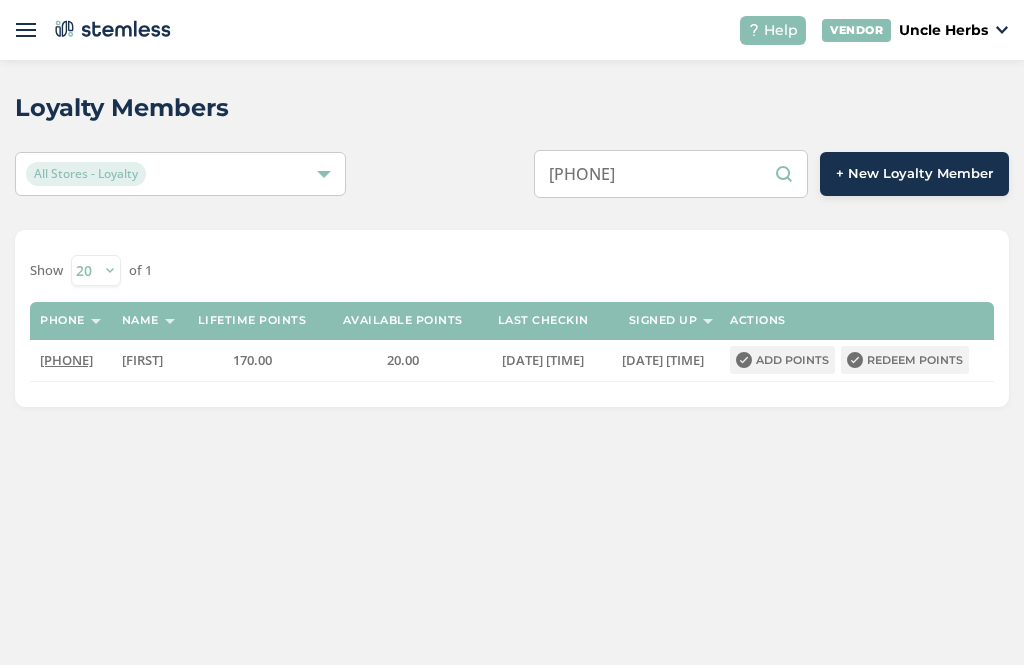 click on "[PHONE]" at bounding box center (671, 174) 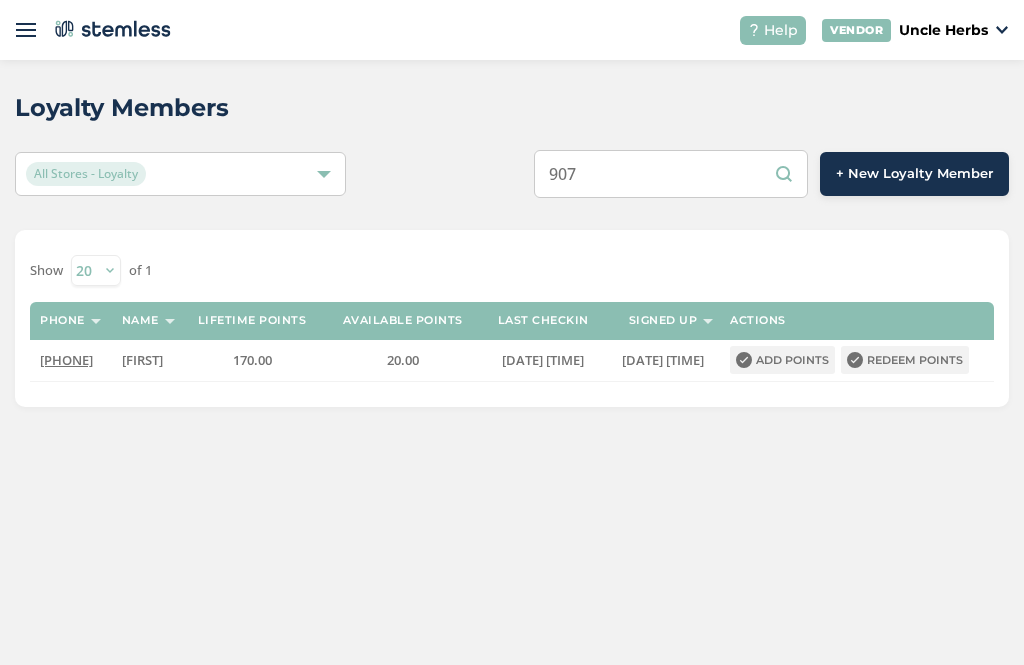 click on "Loyalty Members  All Stores - Loyalty  907 + New Loyalty Member Show  20   50   100  of 1  Phone   Name   Lifetime points   Available points   Last checkin   Signed up   Actions   [PHONE]   [FIRST]   170.00   20.00   [DATE] [TIME]   [DATE] [TIME]   Add points   Redeem points" at bounding box center (512, 362) 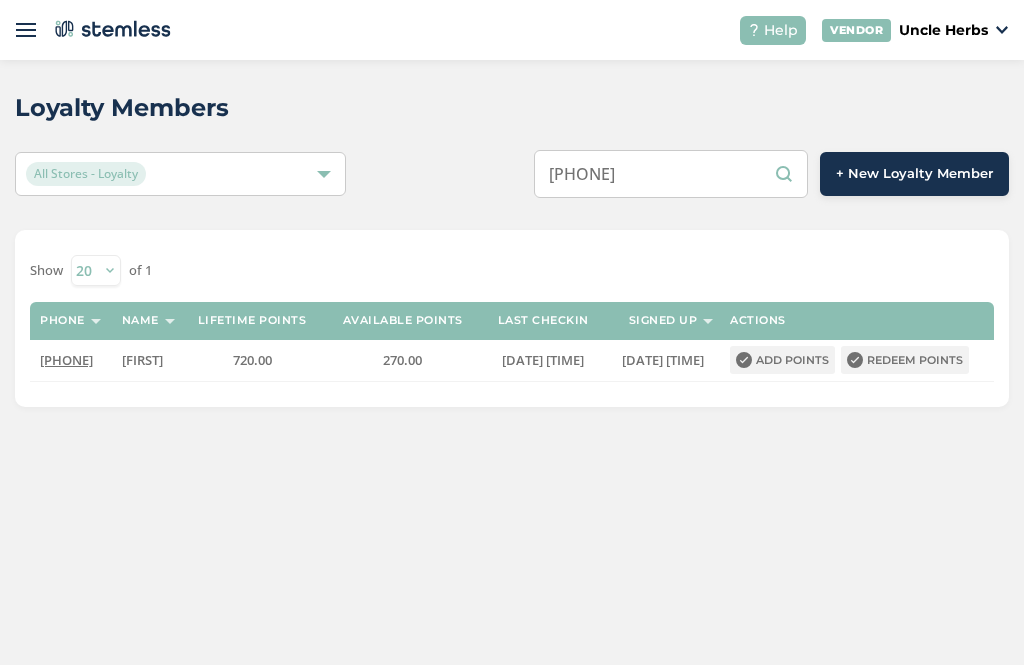 type on "[PHONE]" 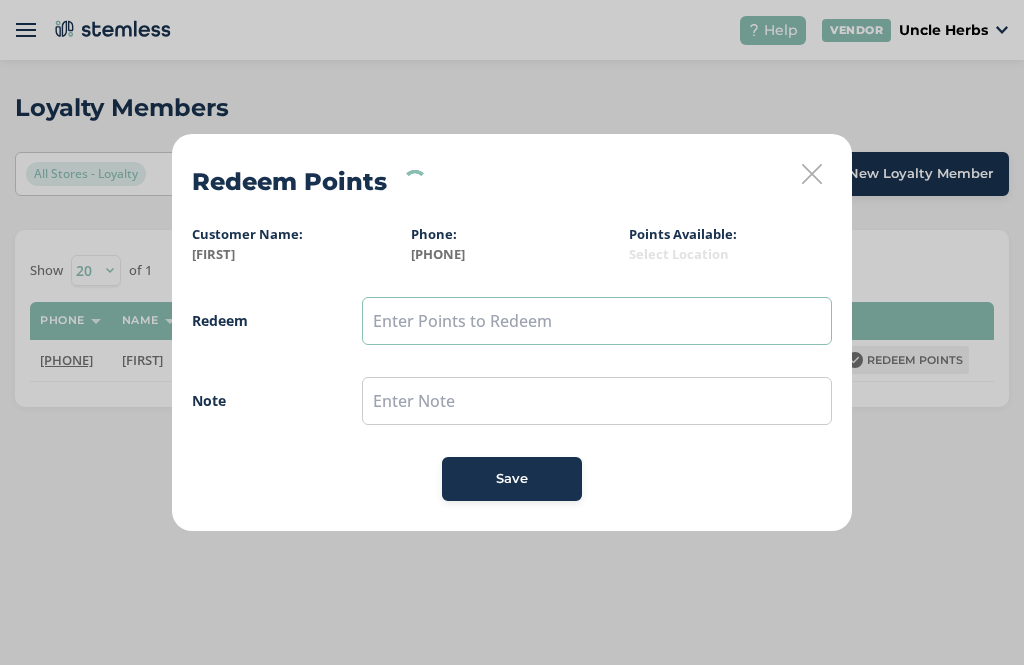 click at bounding box center [597, 321] 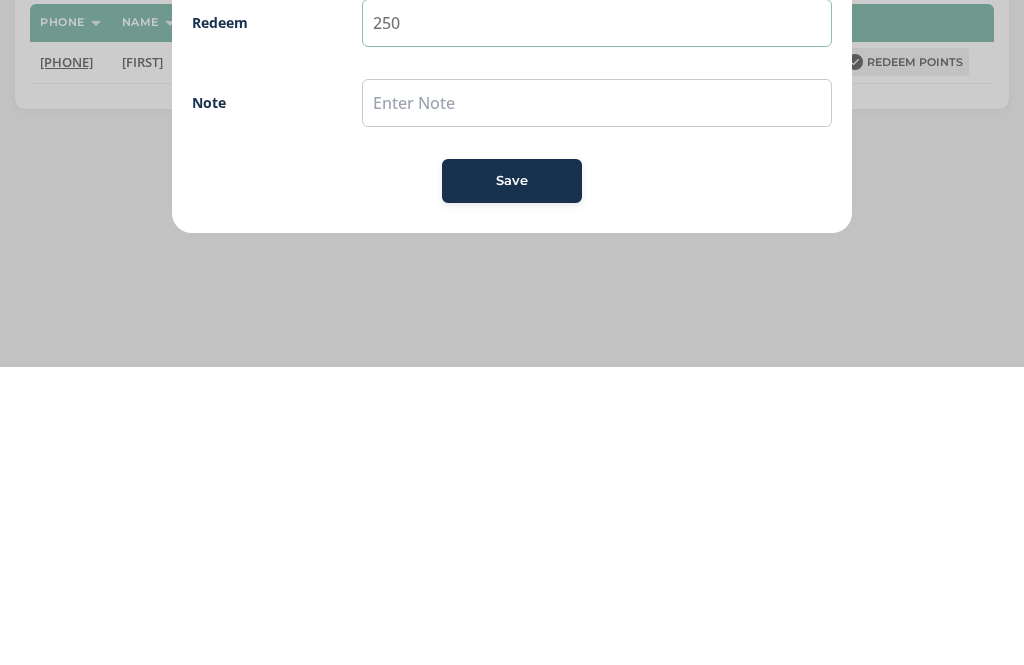 type on "250" 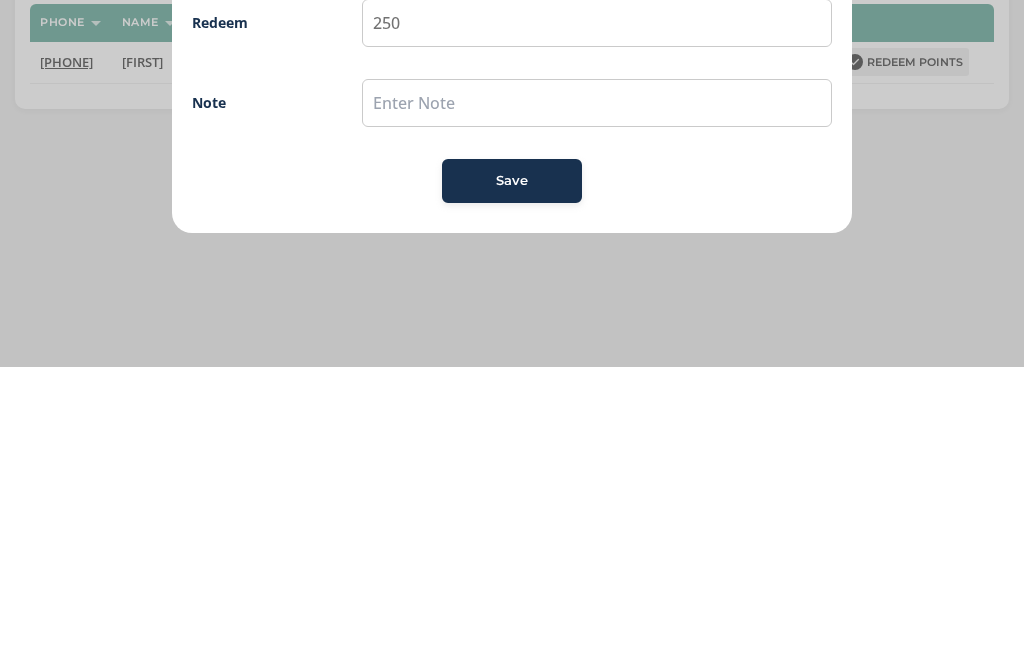 click on "Save" at bounding box center (512, 479) 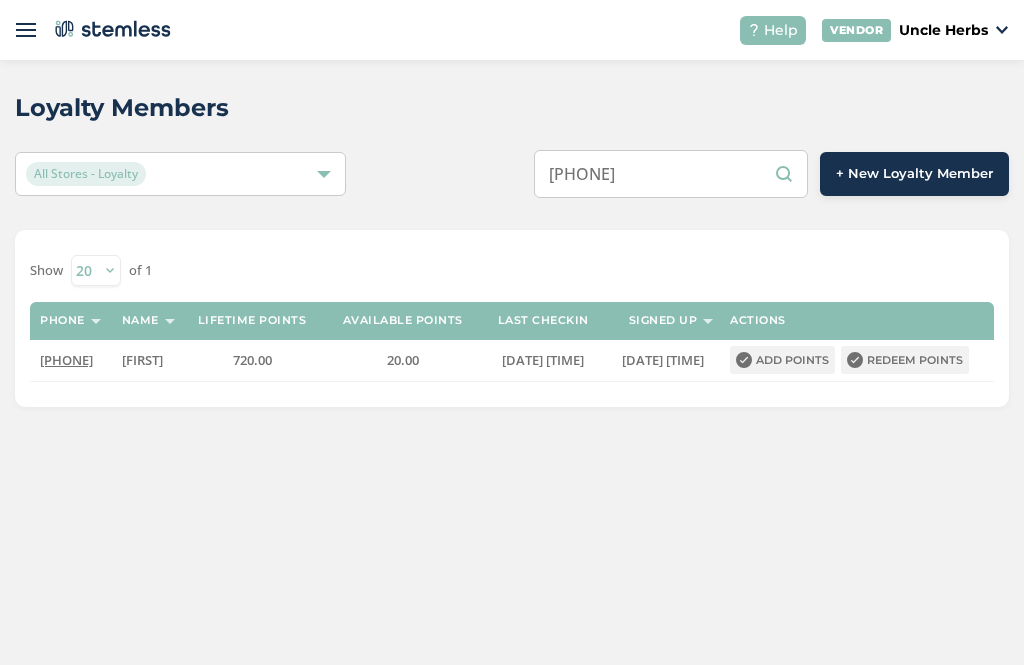 click on "[PHONE]" at bounding box center [671, 174] 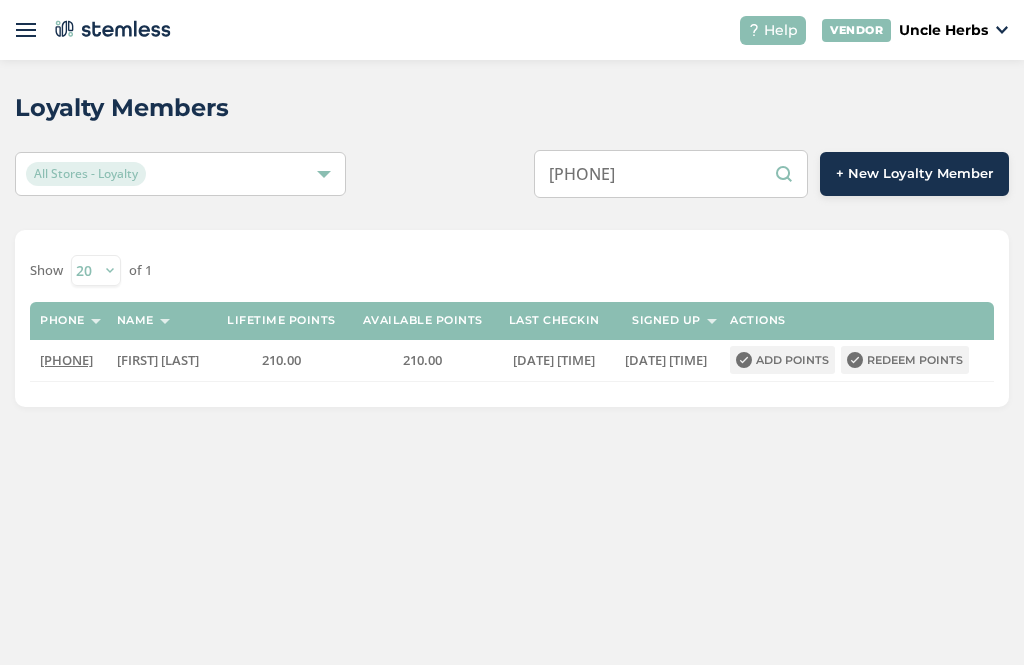 type on "[PHONE]" 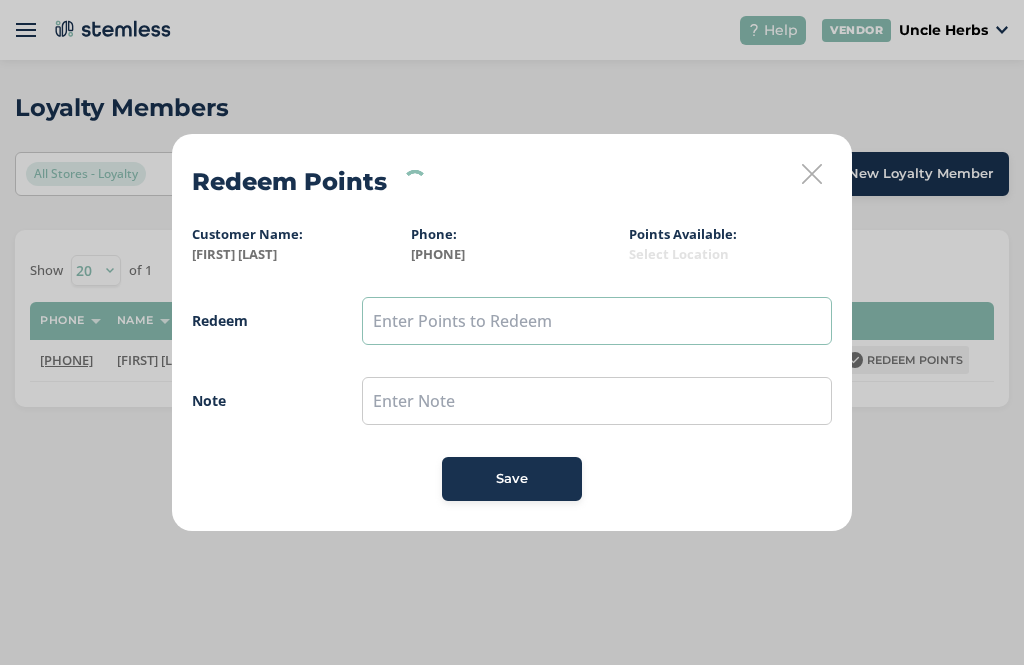 click at bounding box center [597, 321] 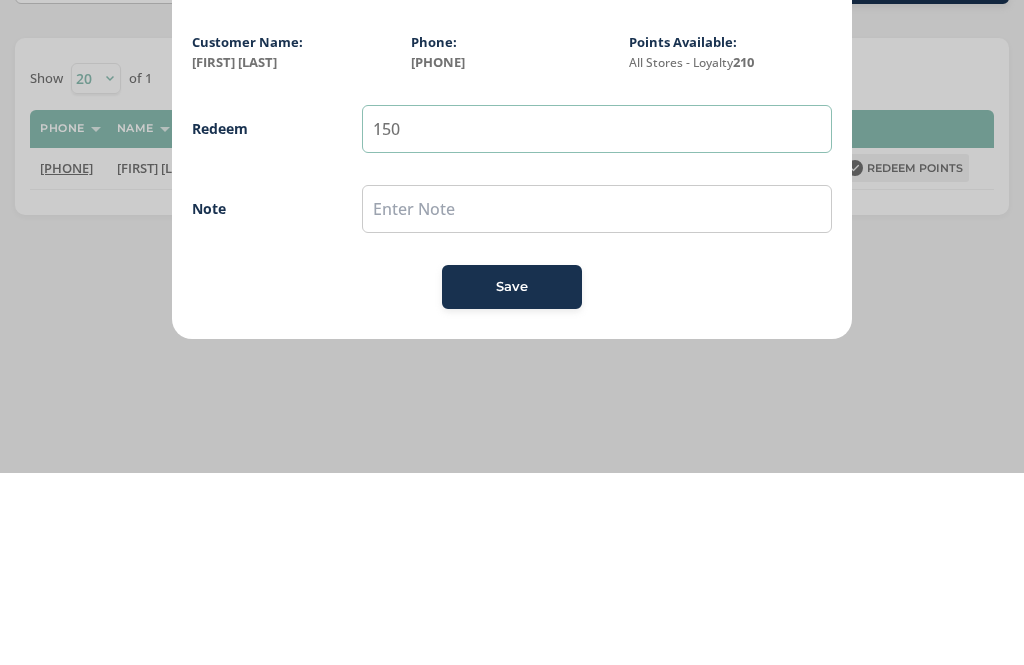 type on "150" 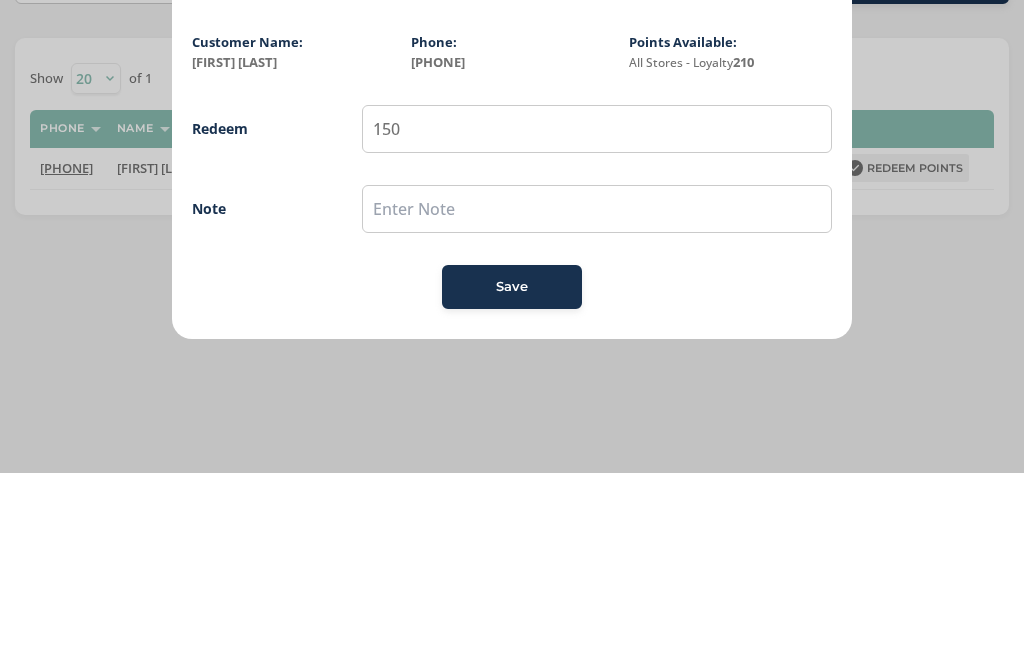 click on "All Stores - Loyalty   210" at bounding box center [730, 255] 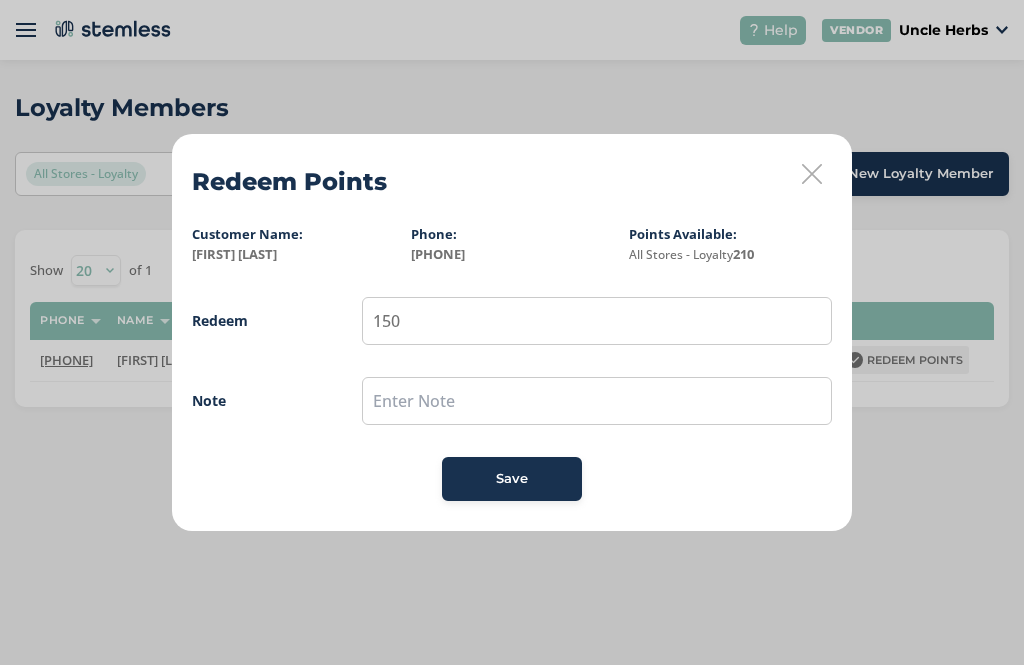 click on "Save" at bounding box center [512, 479] 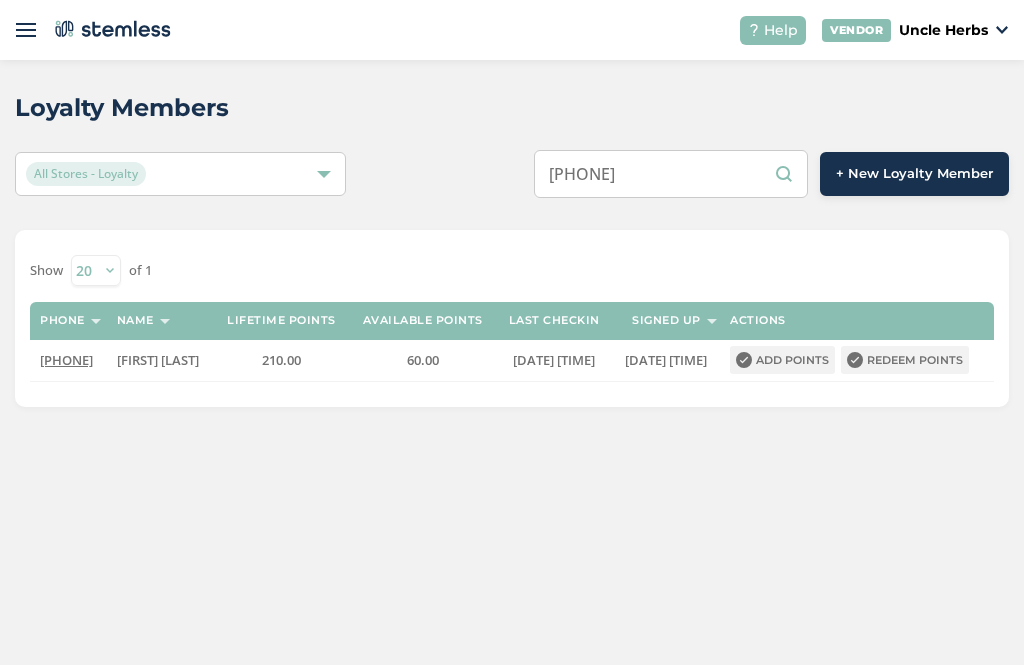 click on "[PHONE]" at bounding box center (671, 174) 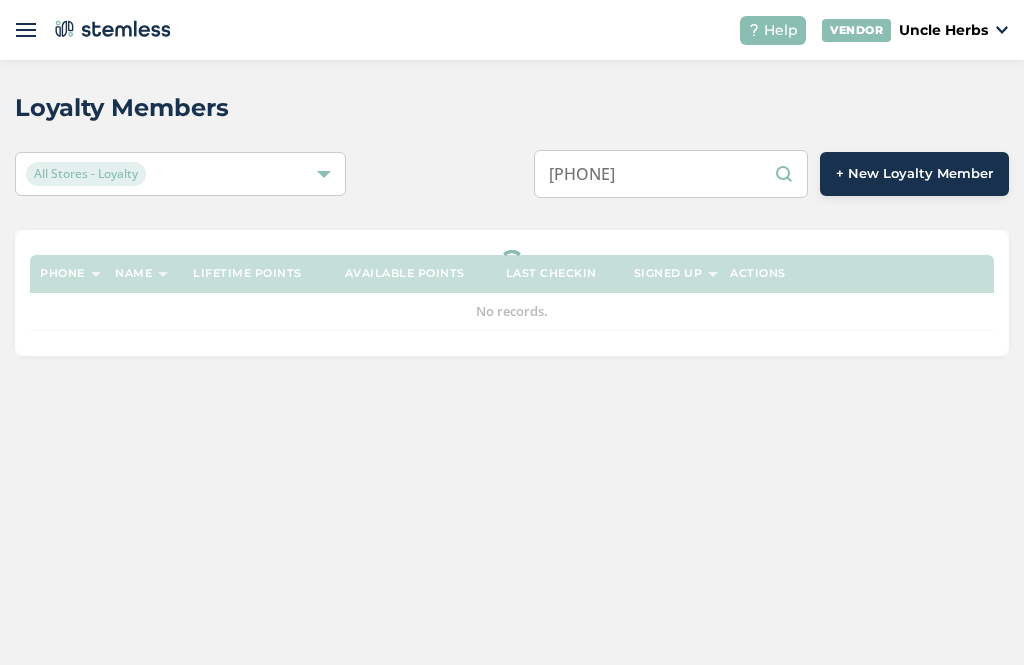 scroll, scrollTop: 0, scrollLeft: 0, axis: both 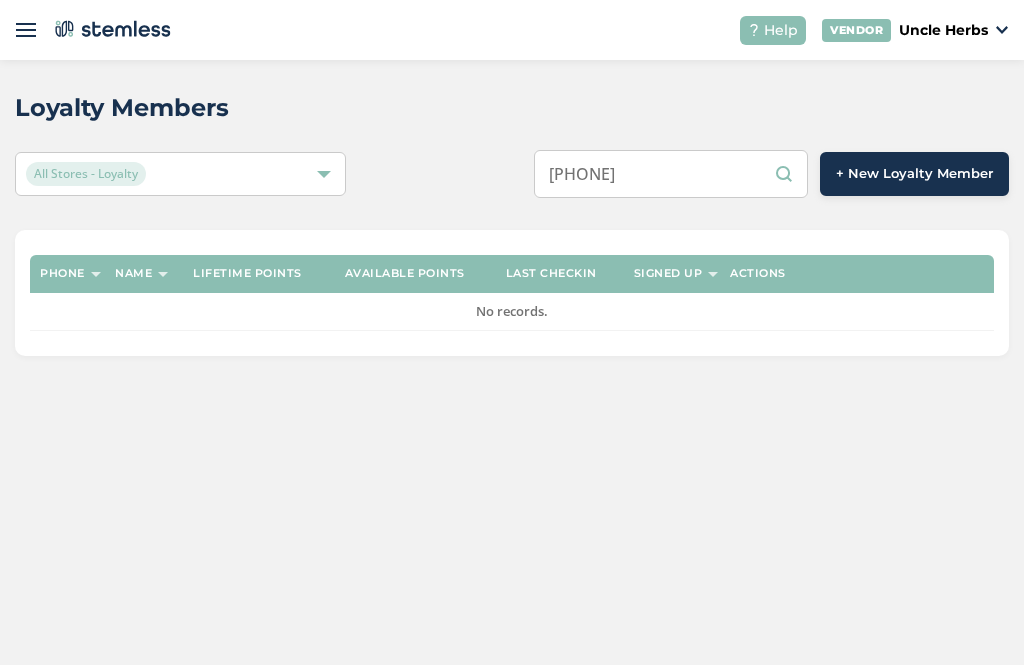 click on "[PHONE]" at bounding box center [671, 174] 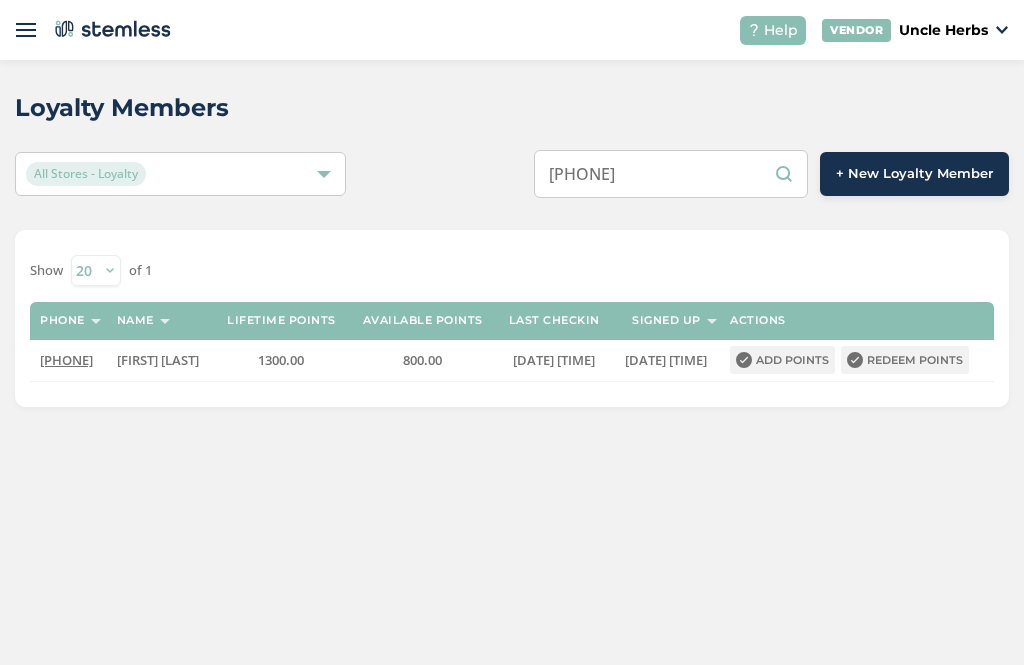 click on "[PHONE]" at bounding box center [671, 174] 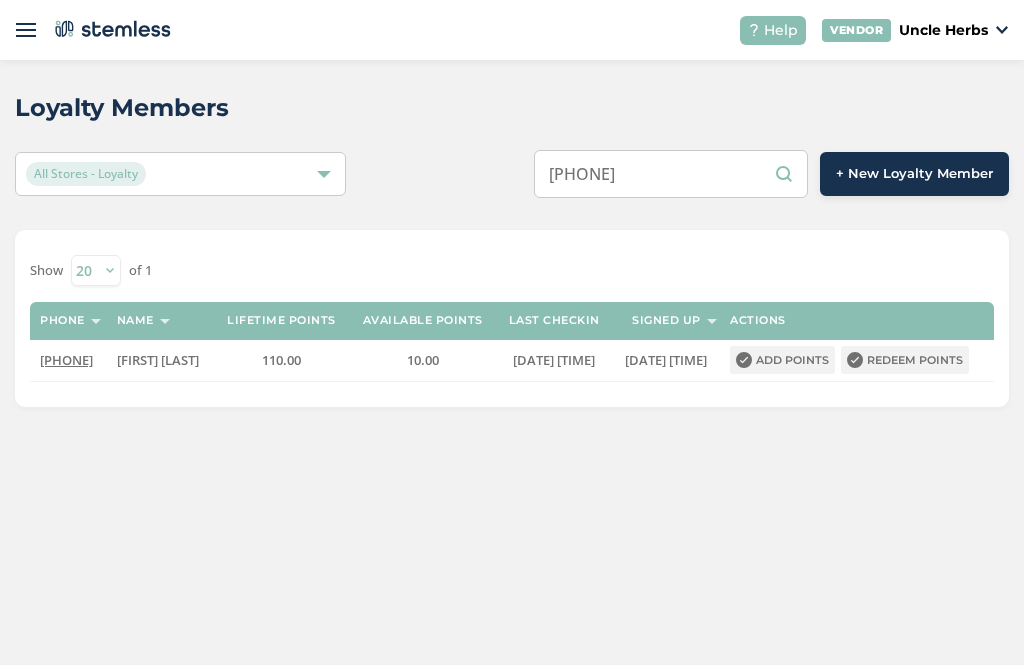 click on "[PHONE]" at bounding box center (671, 174) 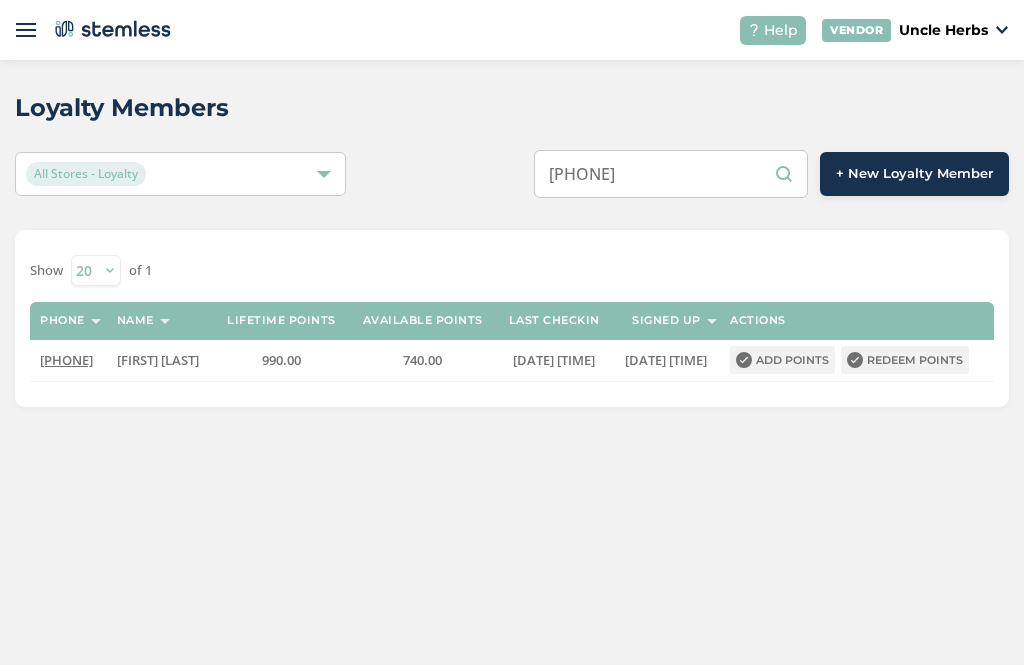 click on "[PHONE]" at bounding box center [671, 174] 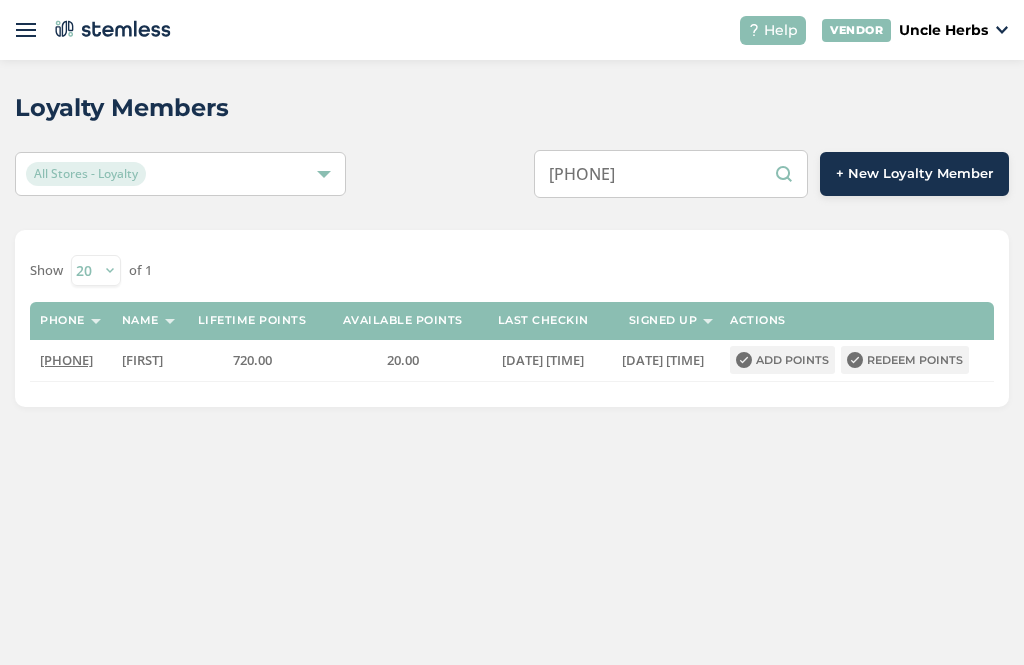 scroll, scrollTop: 64, scrollLeft: 0, axis: vertical 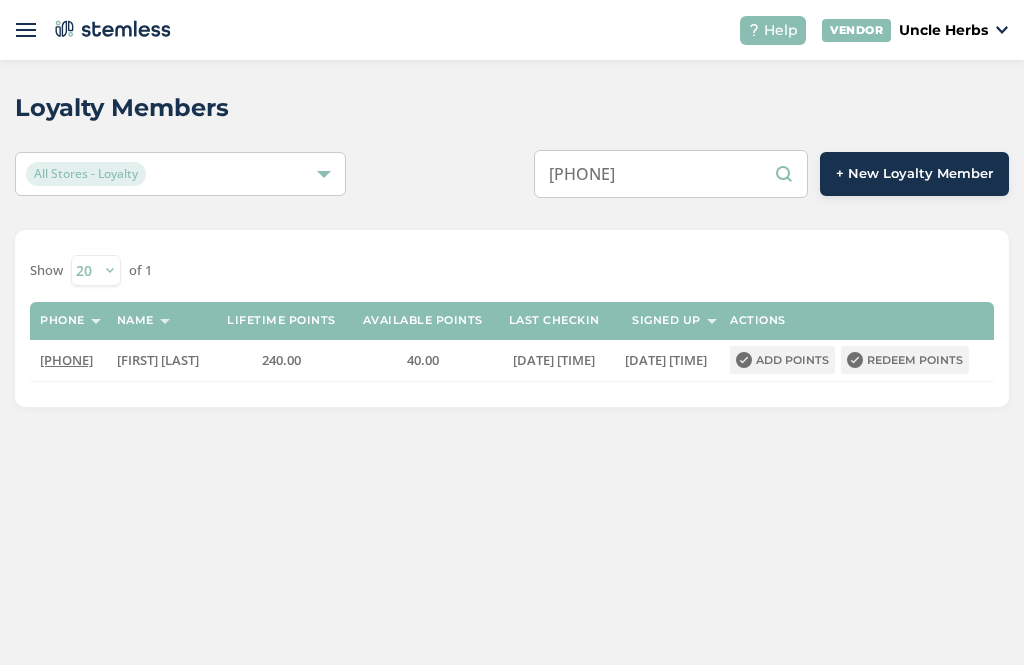 click on "[PHONE]" at bounding box center [671, 174] 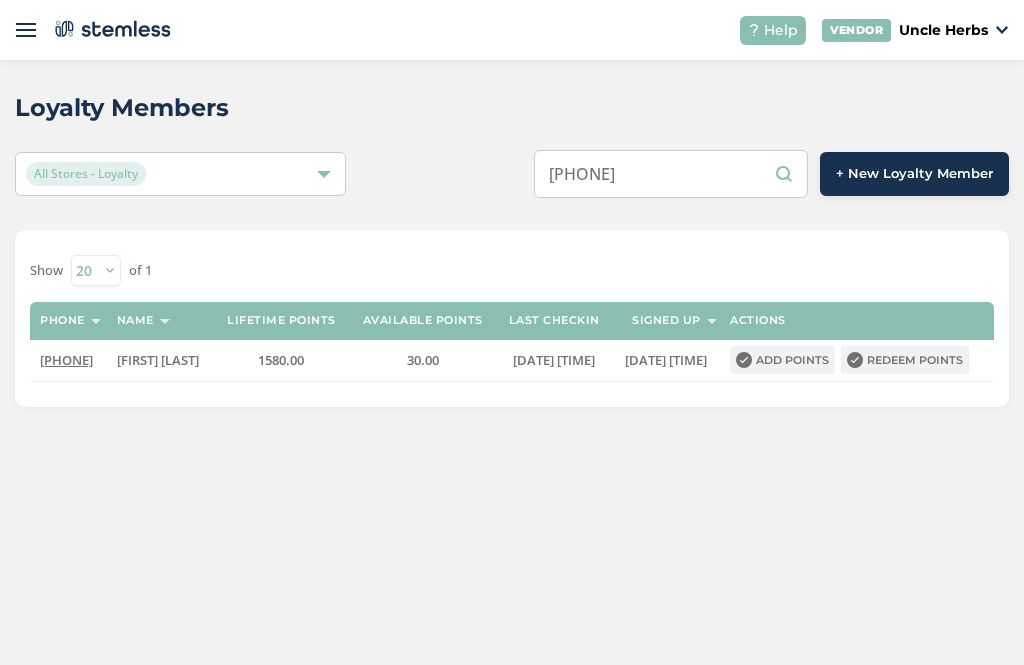 click on "[PHONE]" at bounding box center [671, 174] 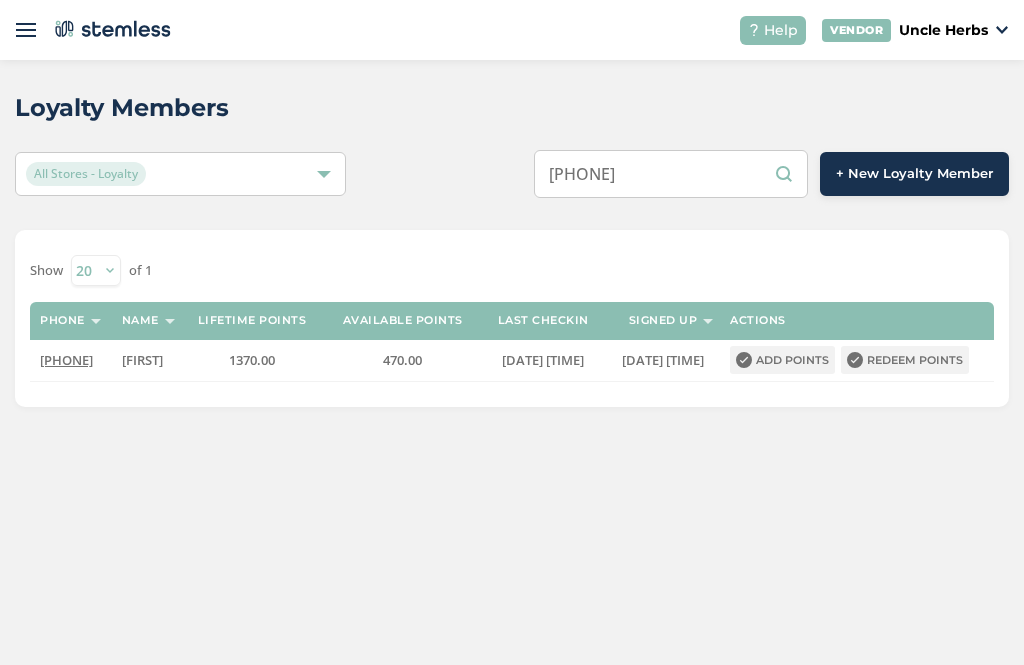 click on "[PHONE]" at bounding box center [671, 174] 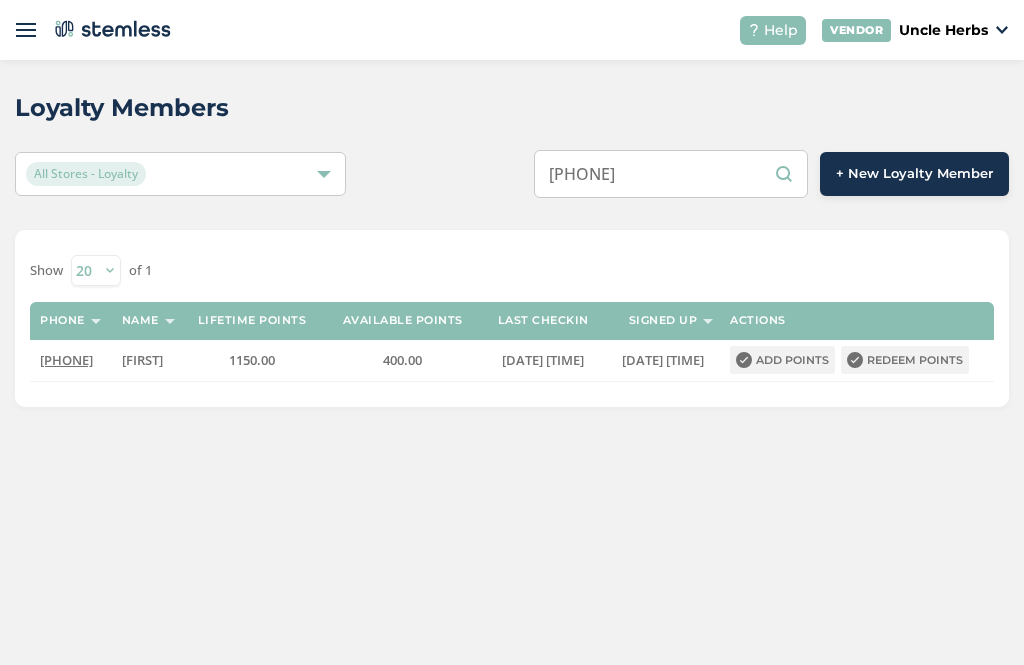 type on "[PHONE]" 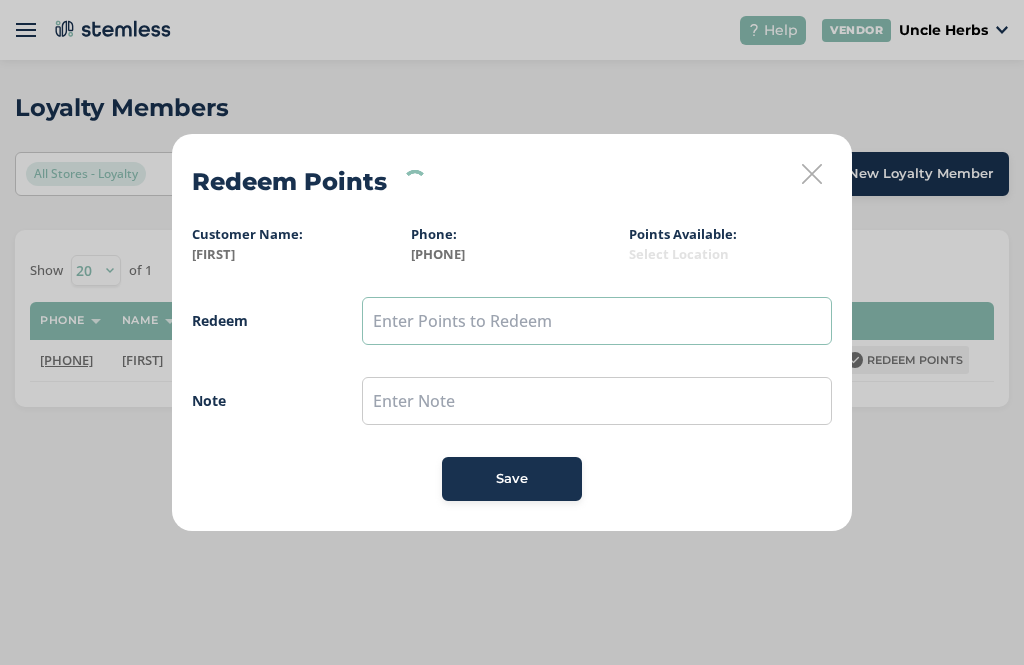 click at bounding box center (597, 321) 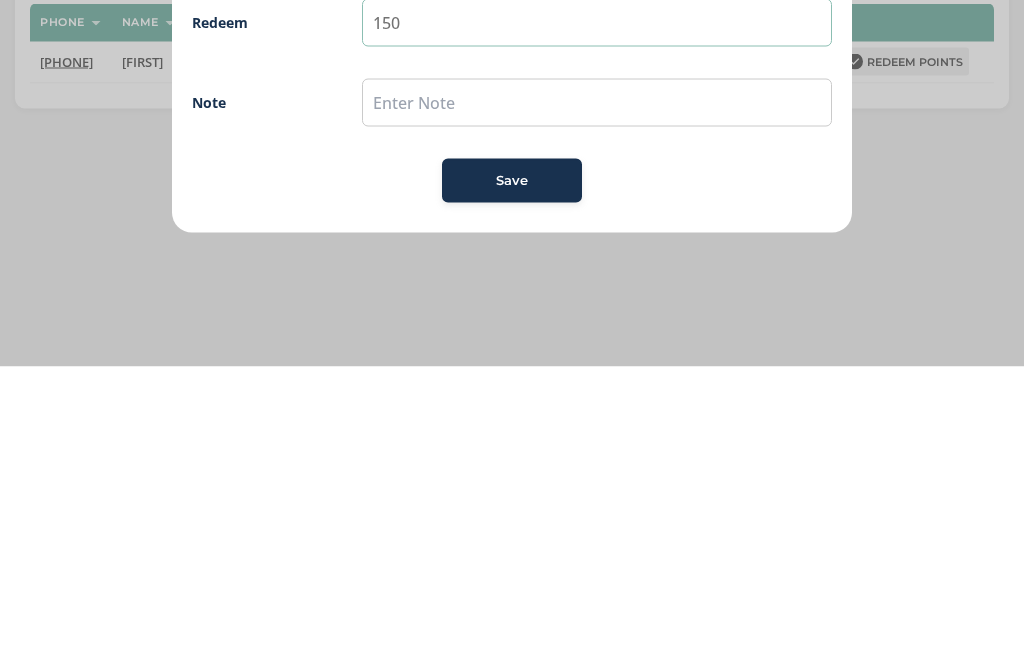 type on "150" 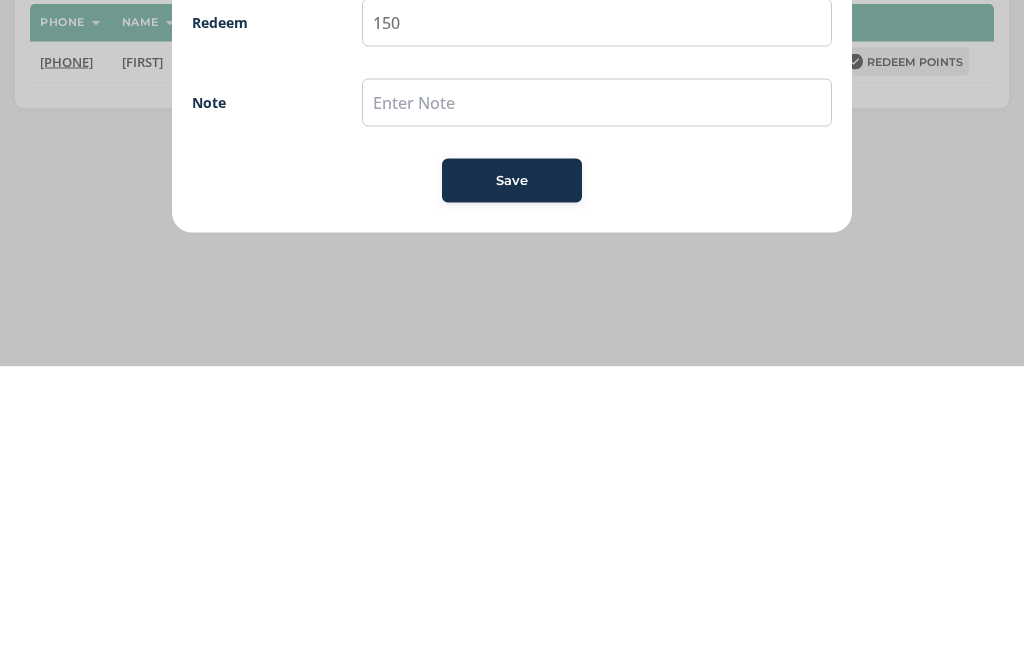 click on "Save" at bounding box center (512, 479) 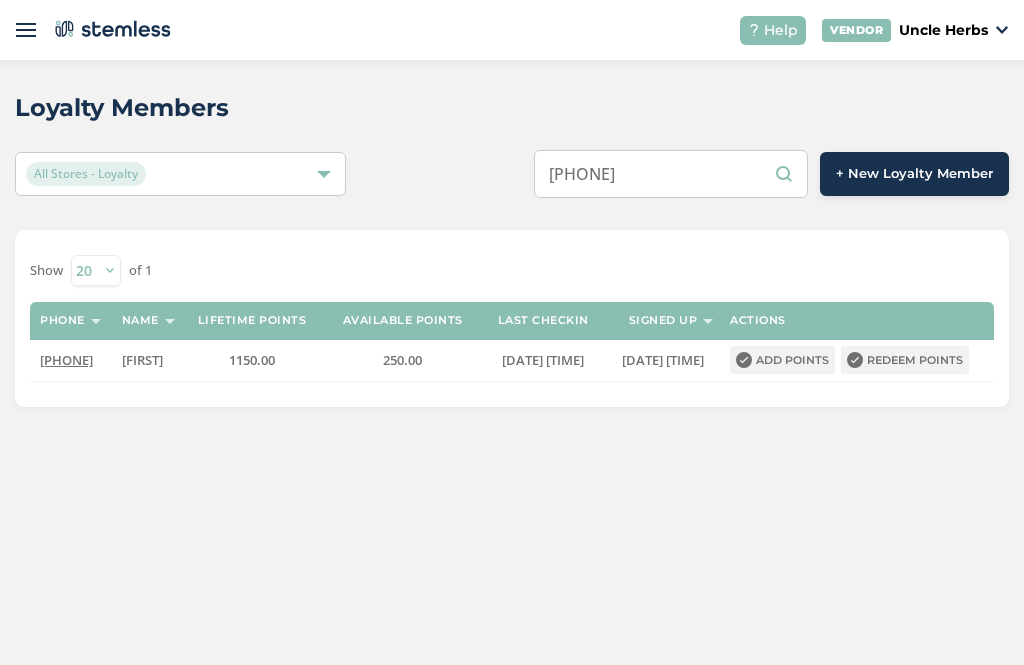 click on "[PHONE]" at bounding box center [671, 174] 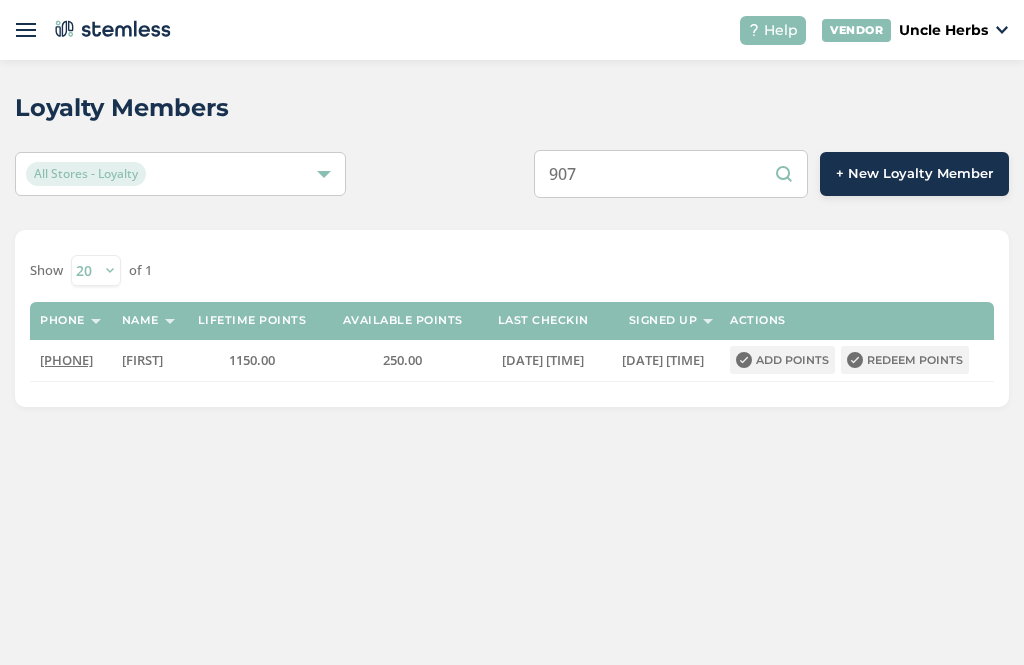 type on "907" 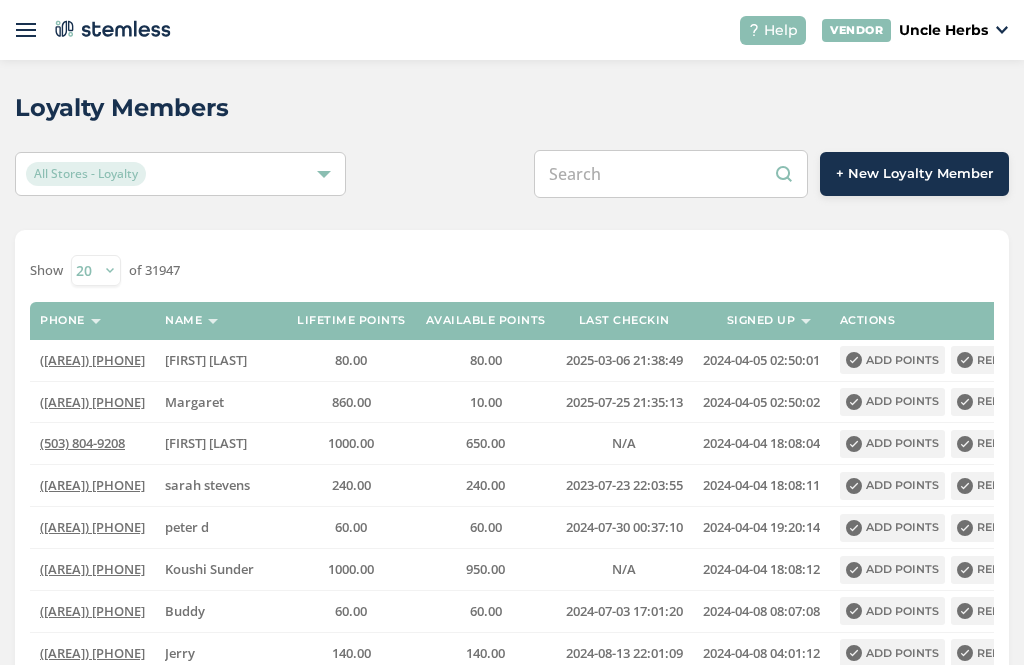 scroll, scrollTop: 0, scrollLeft: 0, axis: both 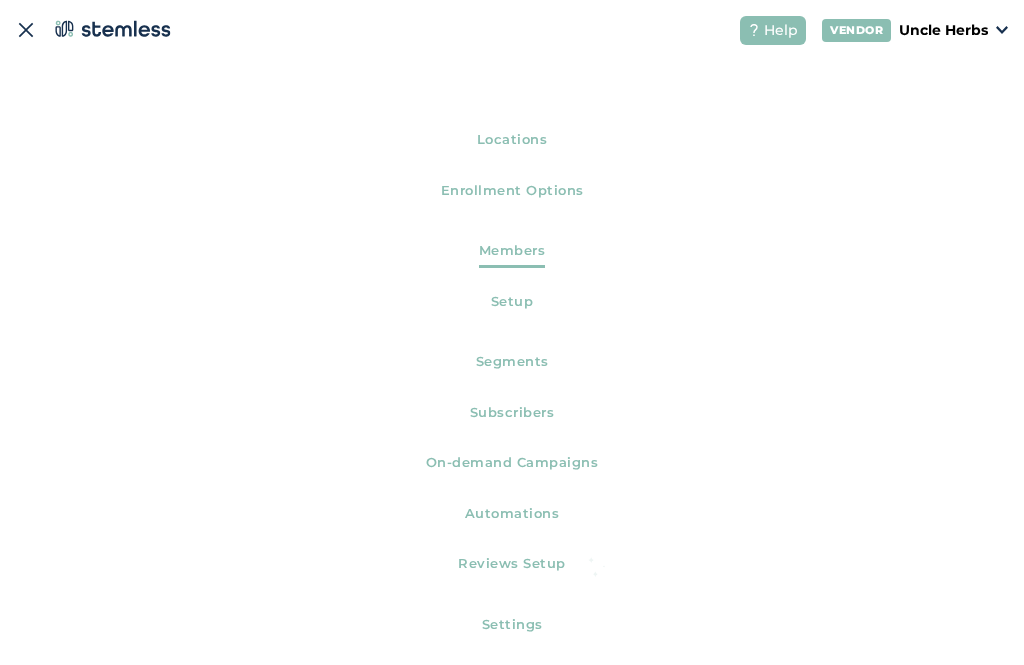 click on "Help  VENDOR   Uncle Herbs" at bounding box center [512, 30] 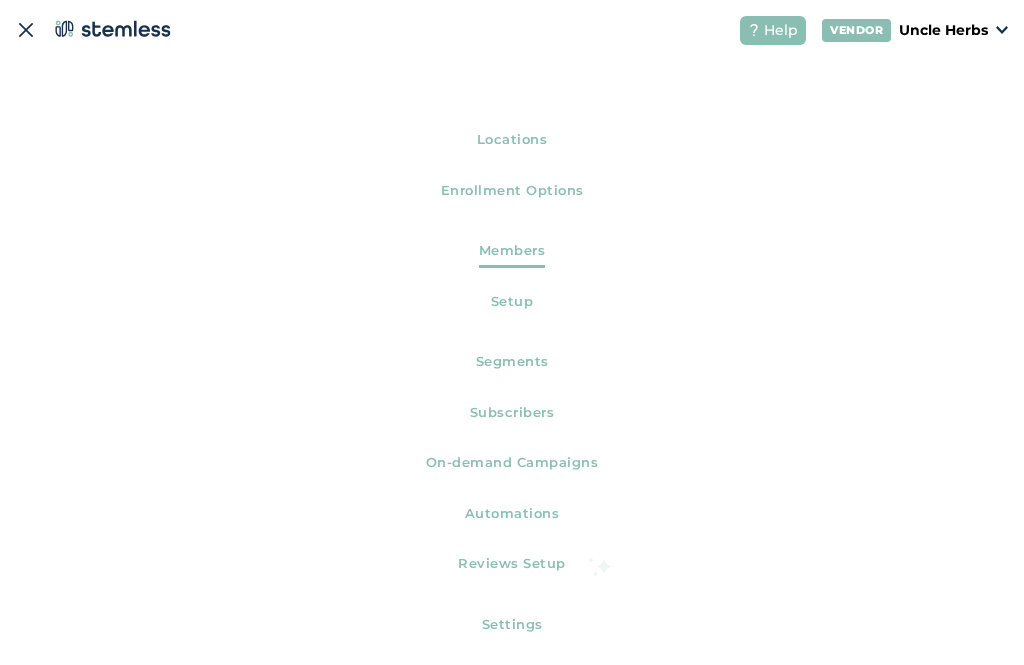 click on "Uncle Herbs" at bounding box center [943, 30] 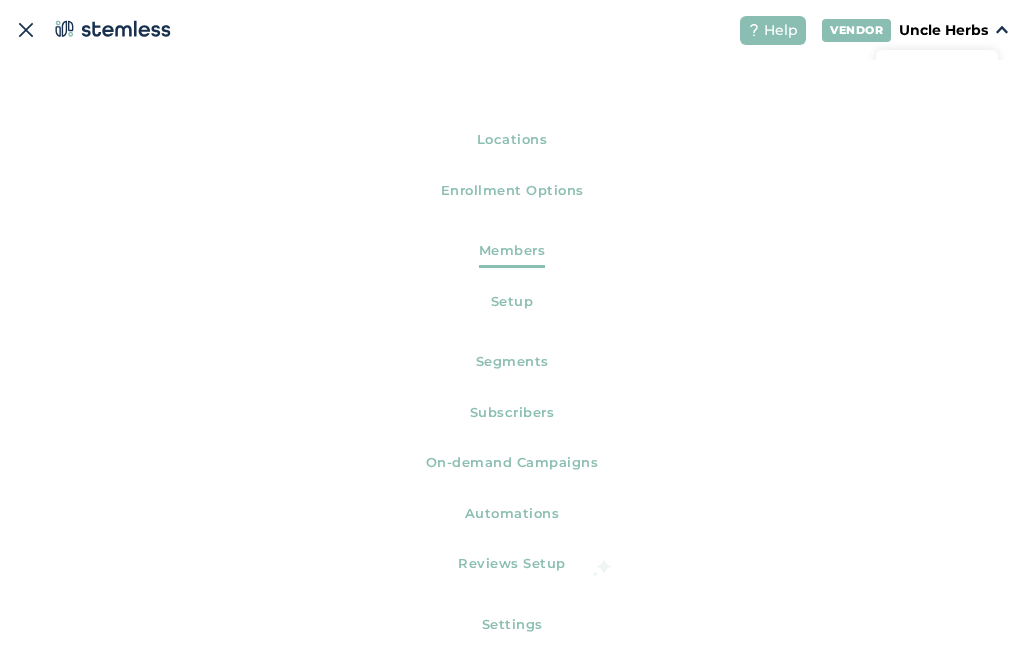 click on "Uncle Herbs" at bounding box center (943, 30) 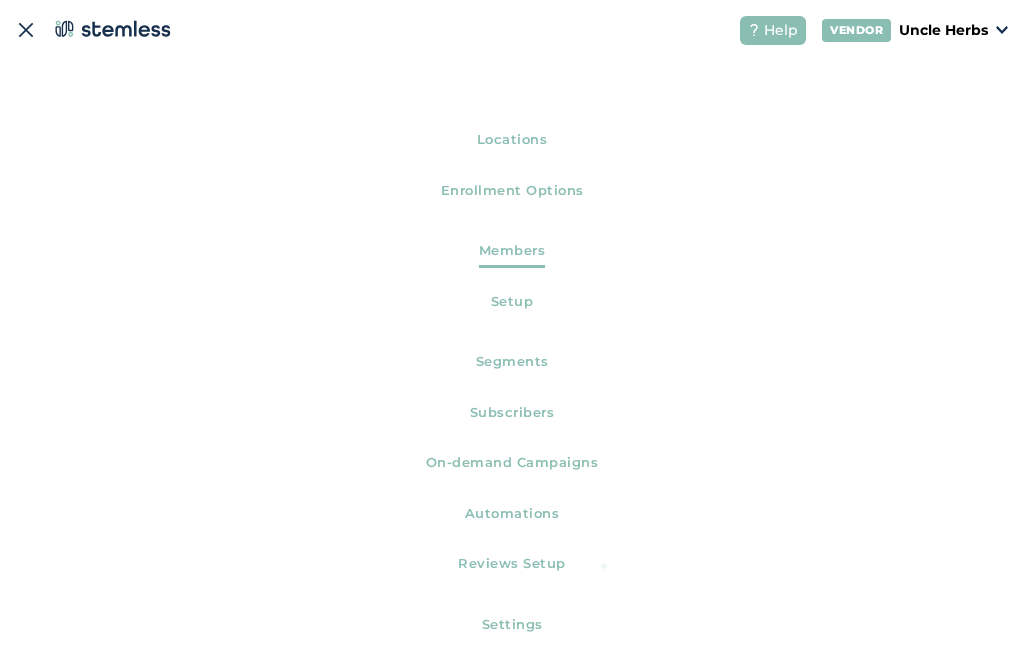 click on "Uncle Herbs" at bounding box center (943, 30) 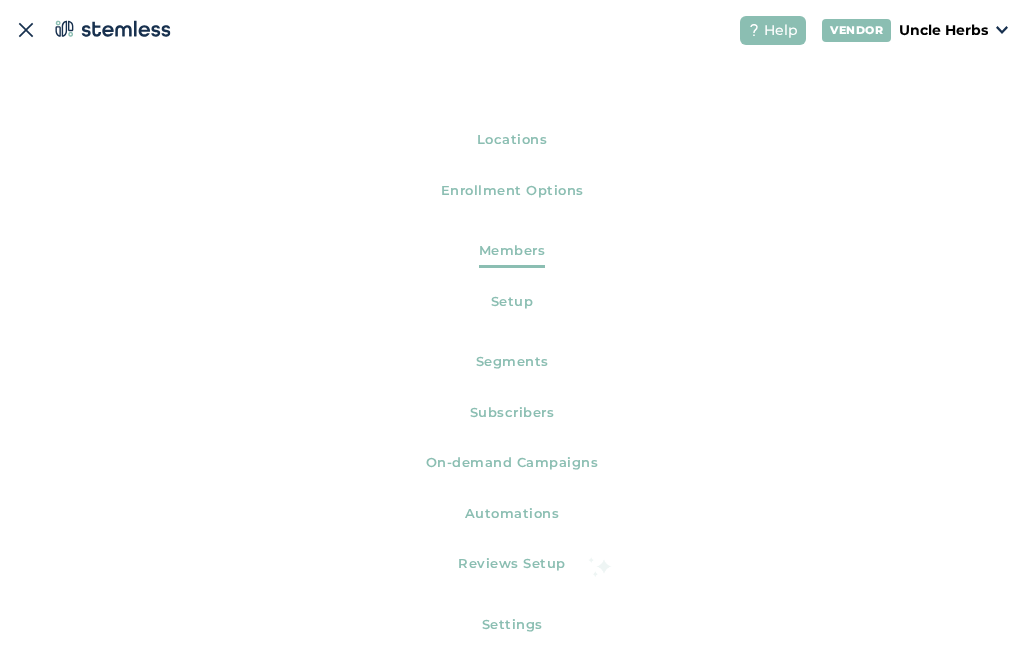 scroll, scrollTop: 0, scrollLeft: 0, axis: both 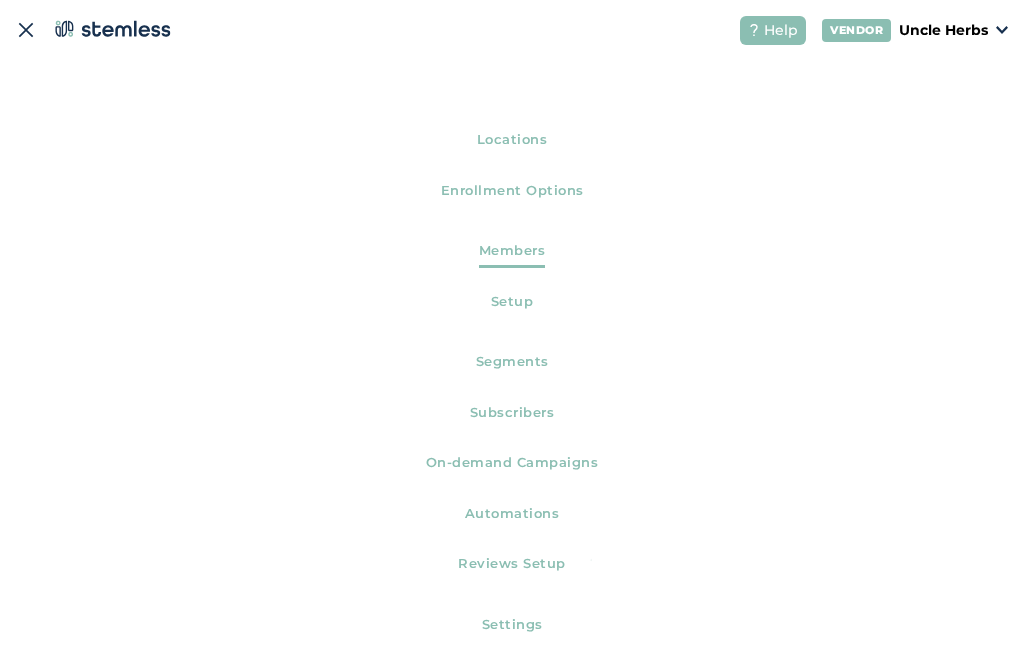 click on "Settings" at bounding box center [512, 628] 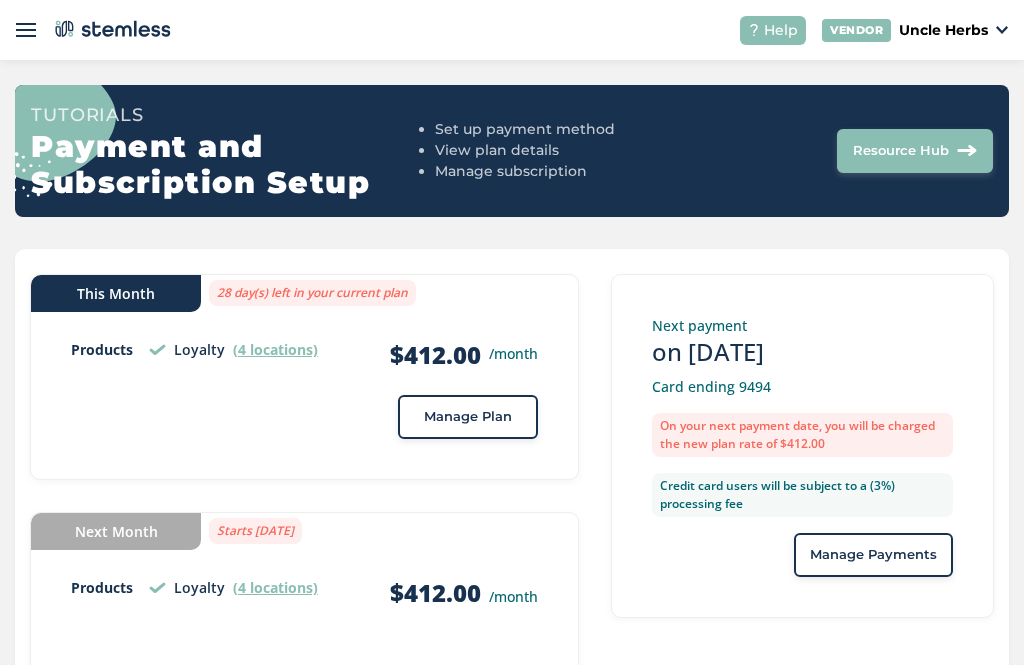 scroll, scrollTop: 160, scrollLeft: 0, axis: vertical 